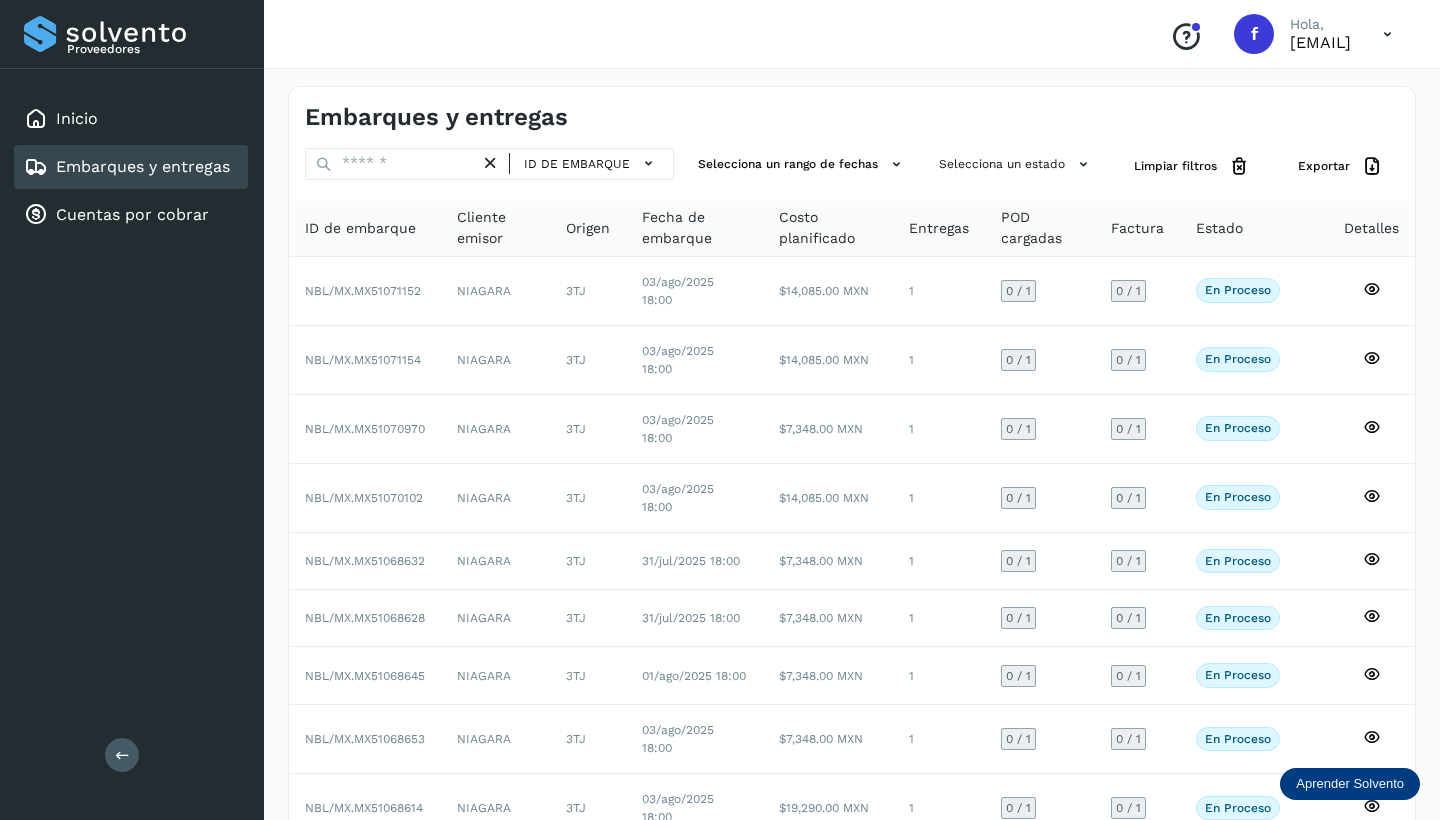 scroll, scrollTop: 0, scrollLeft: 0, axis: both 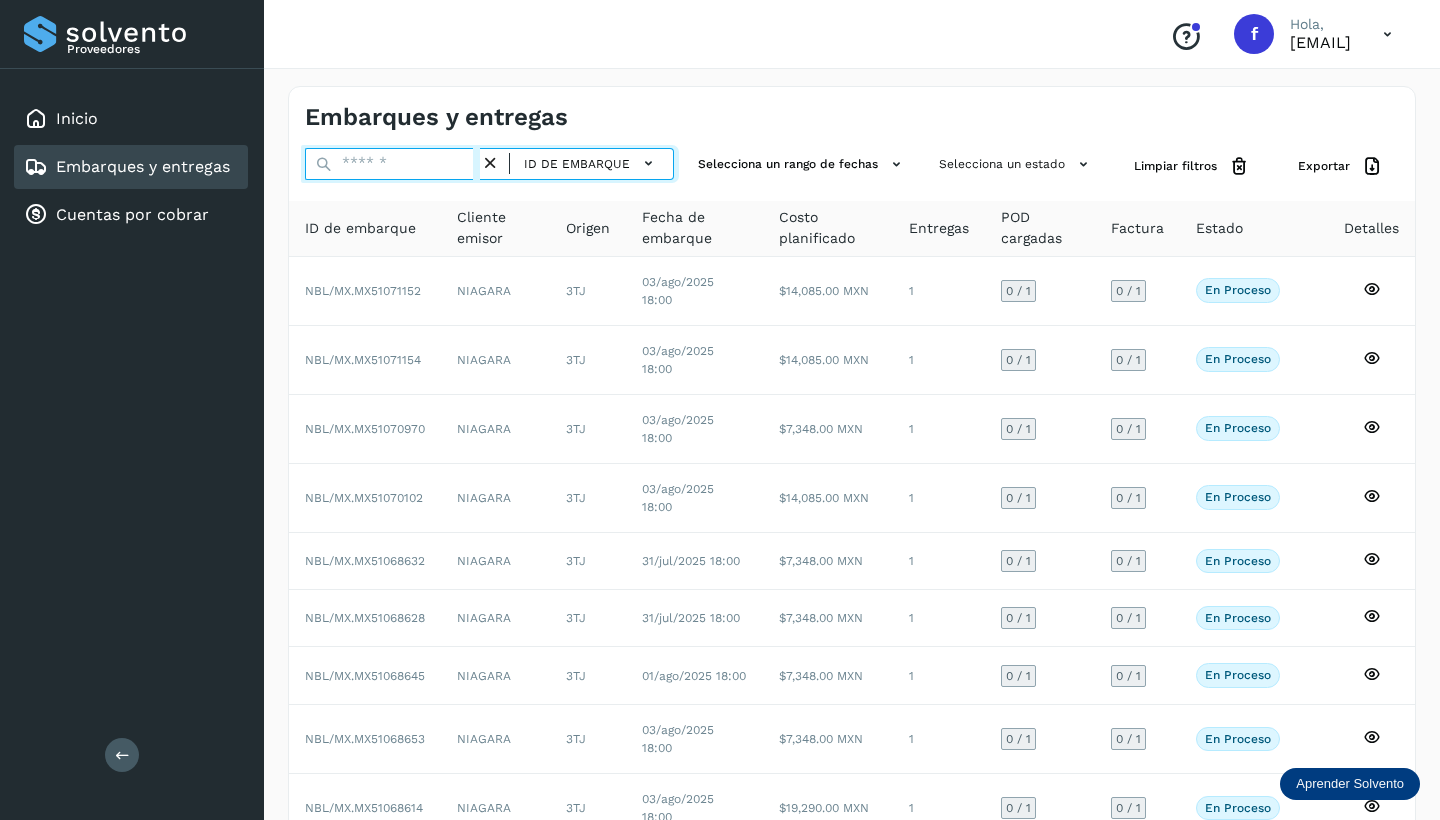 click at bounding box center (392, 164) 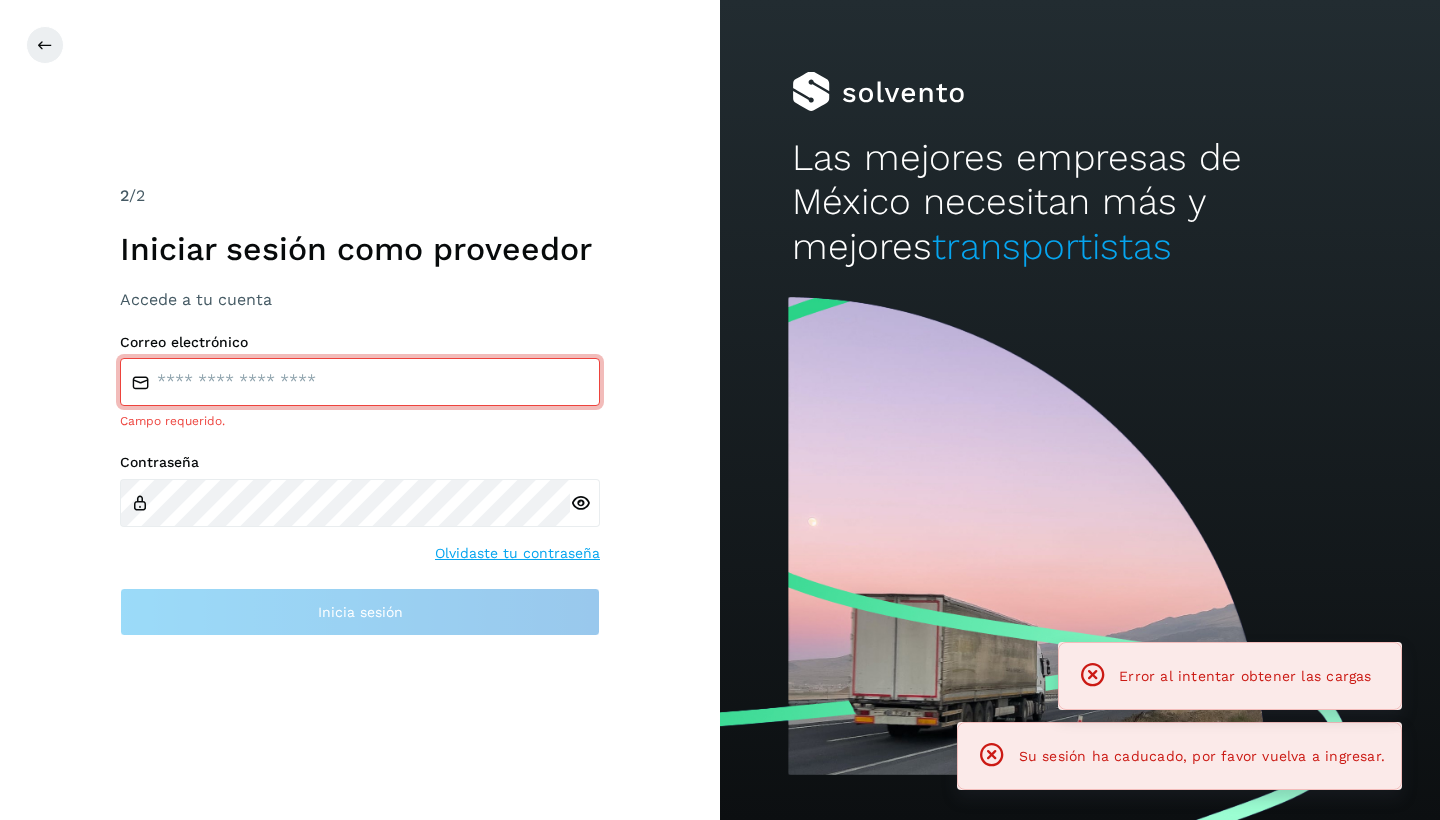 type on "**********" 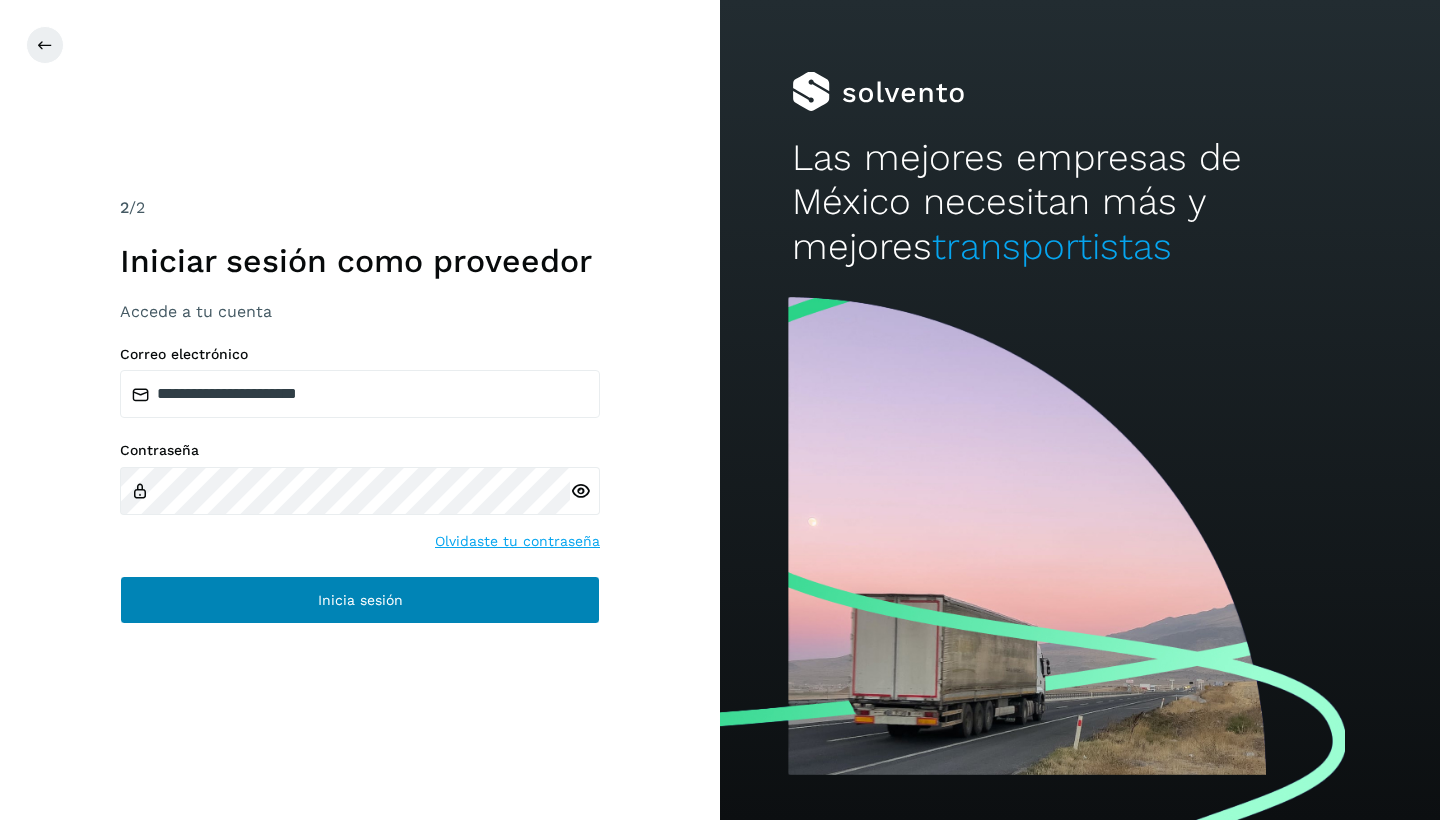 drag, startPoint x: 344, startPoint y: 609, endPoint x: 332, endPoint y: 605, distance: 12.649111 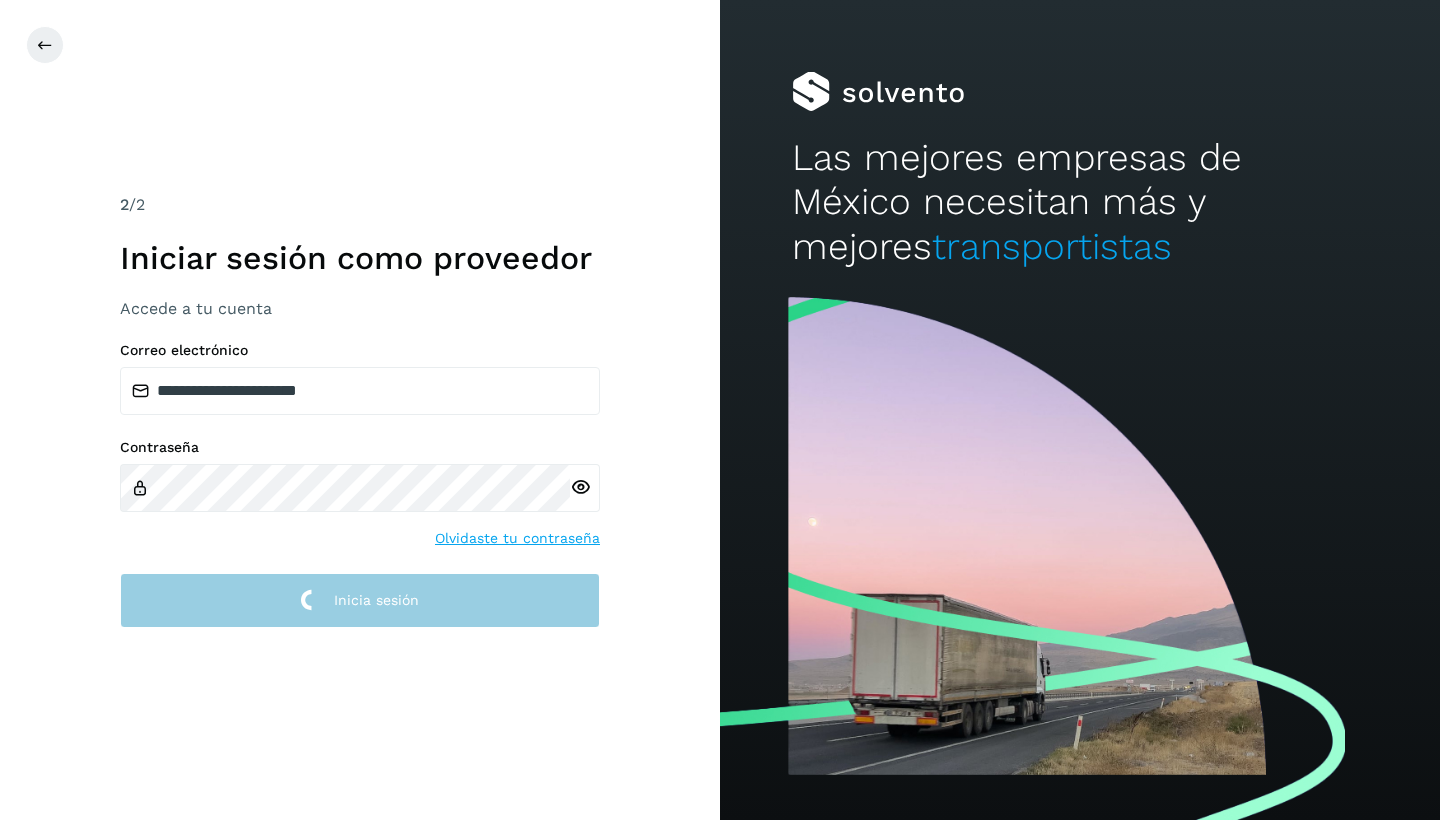 scroll, scrollTop: 0, scrollLeft: 0, axis: both 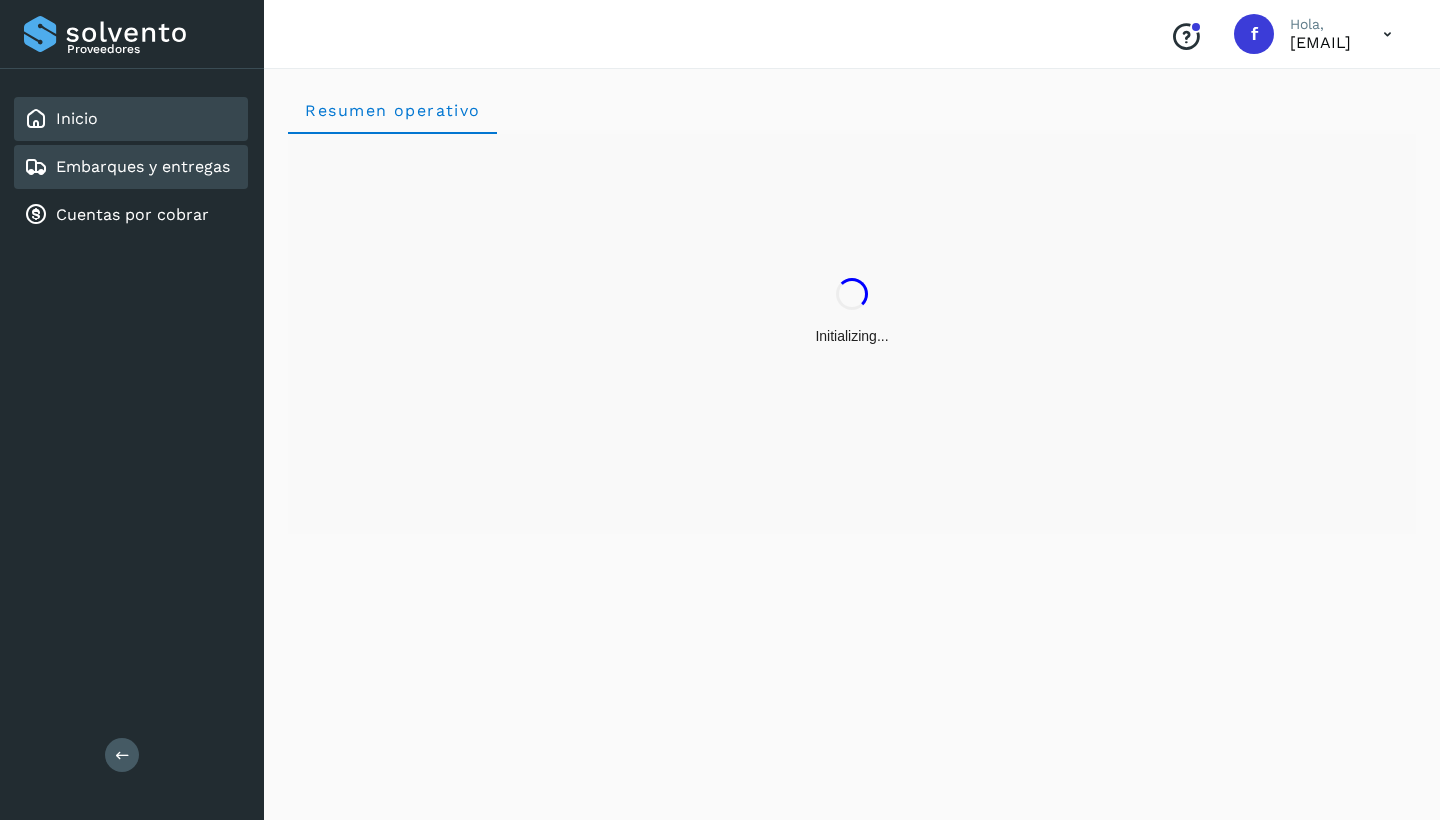 click on "Embarques y entregas" at bounding box center [143, 166] 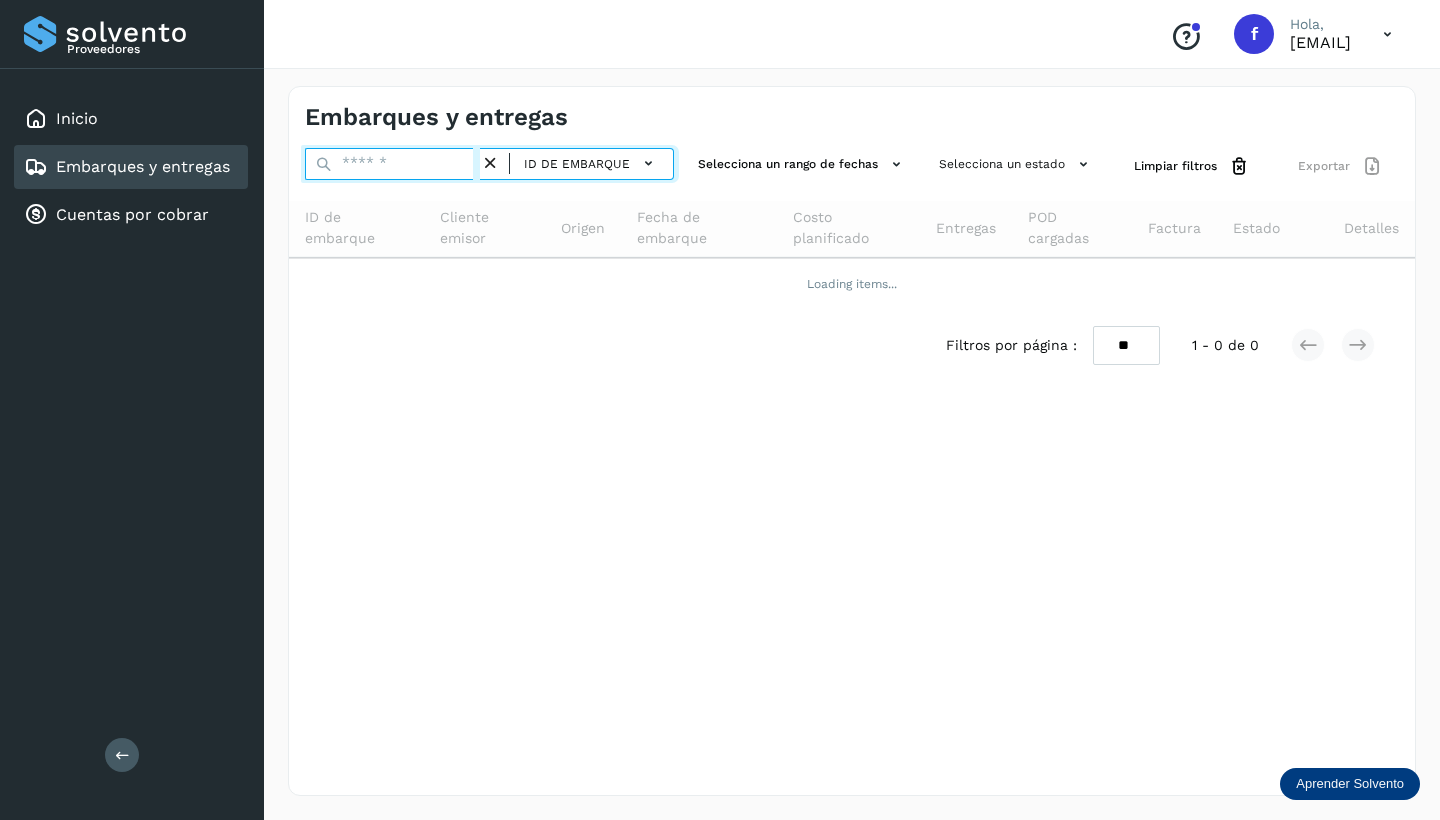 paste on "**********" 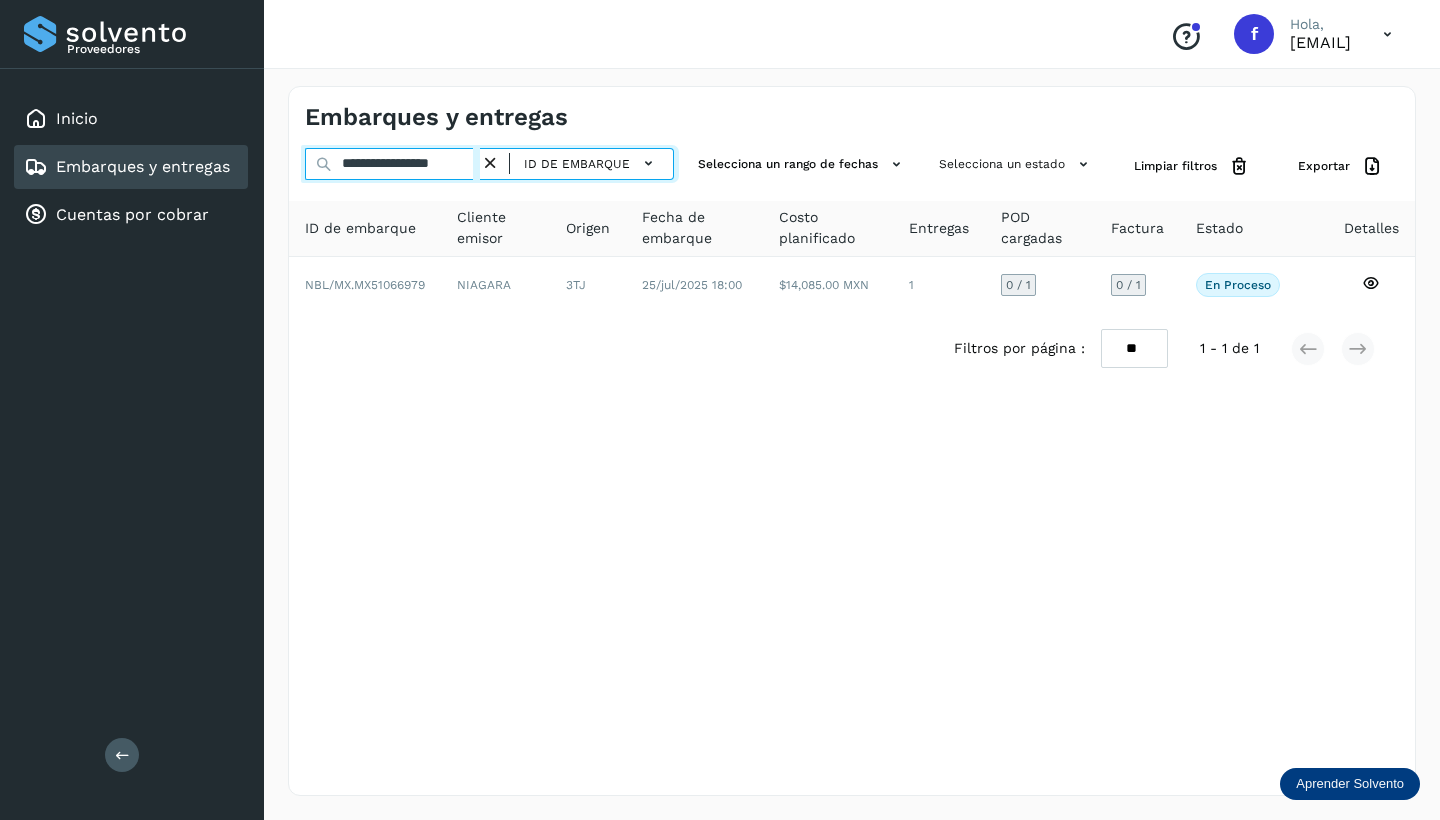scroll, scrollTop: 0, scrollLeft: 0, axis: both 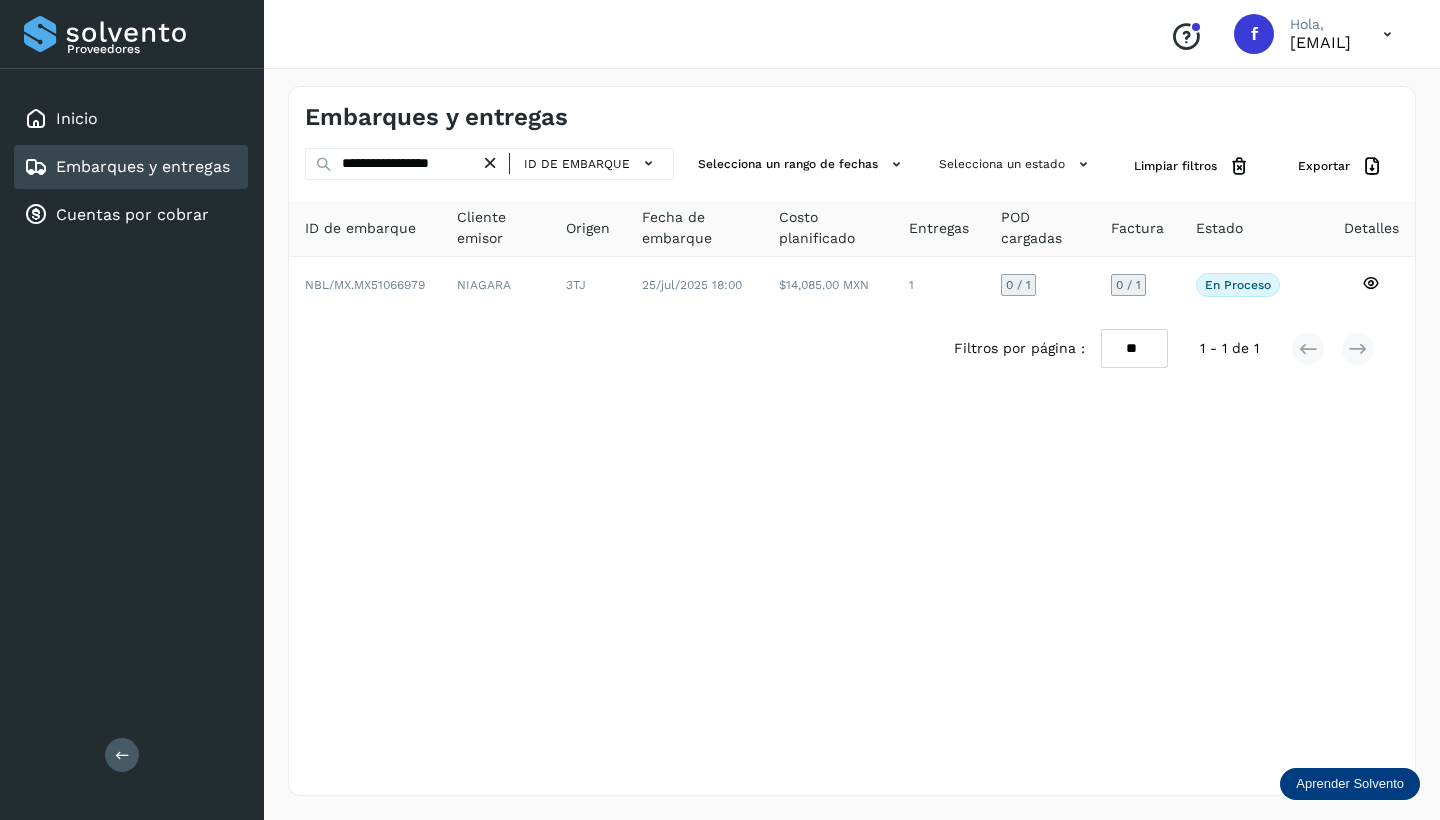 drag, startPoint x: 1367, startPoint y: 282, endPoint x: 855, endPoint y: 405, distance: 526.5672 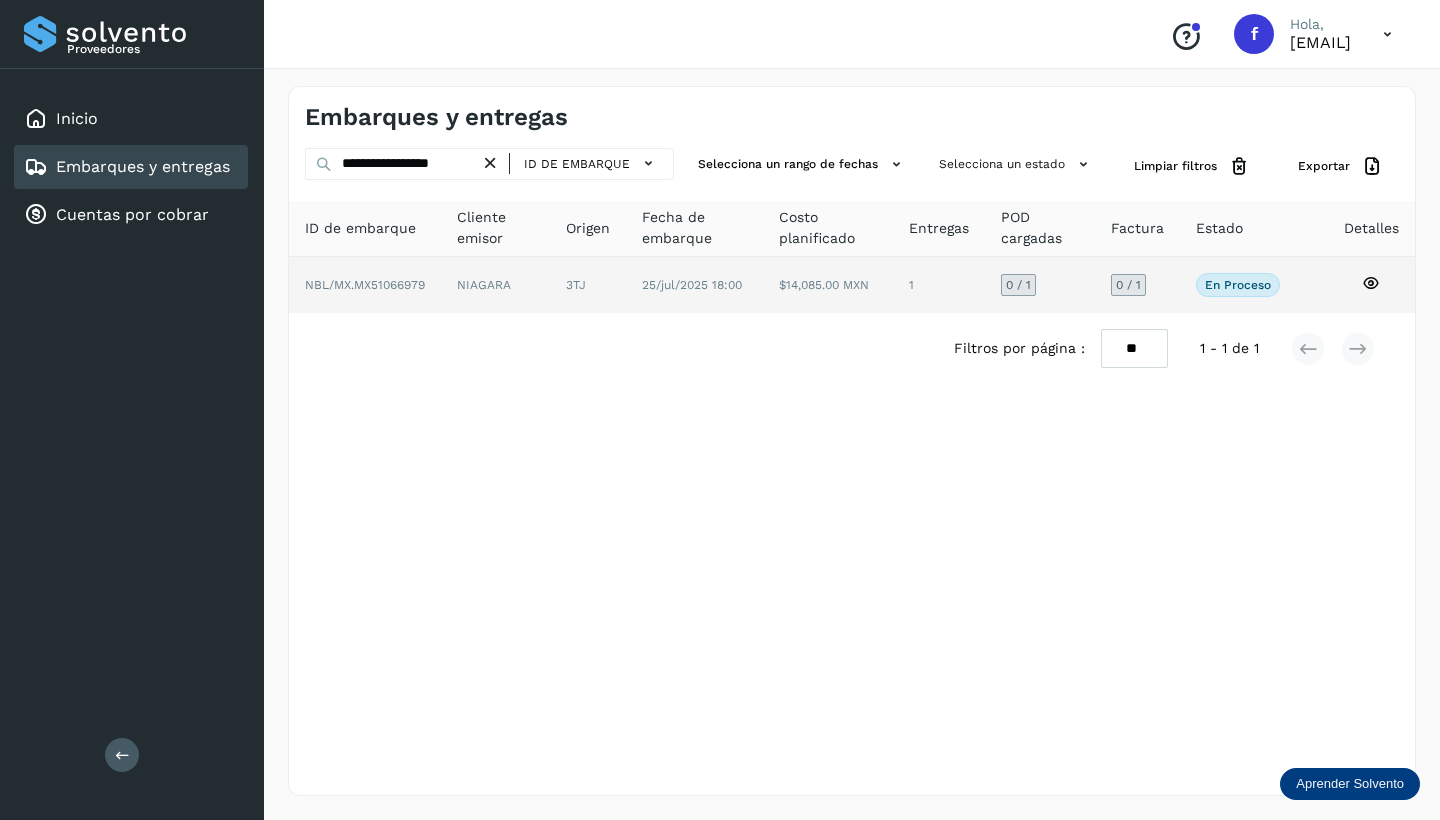 click 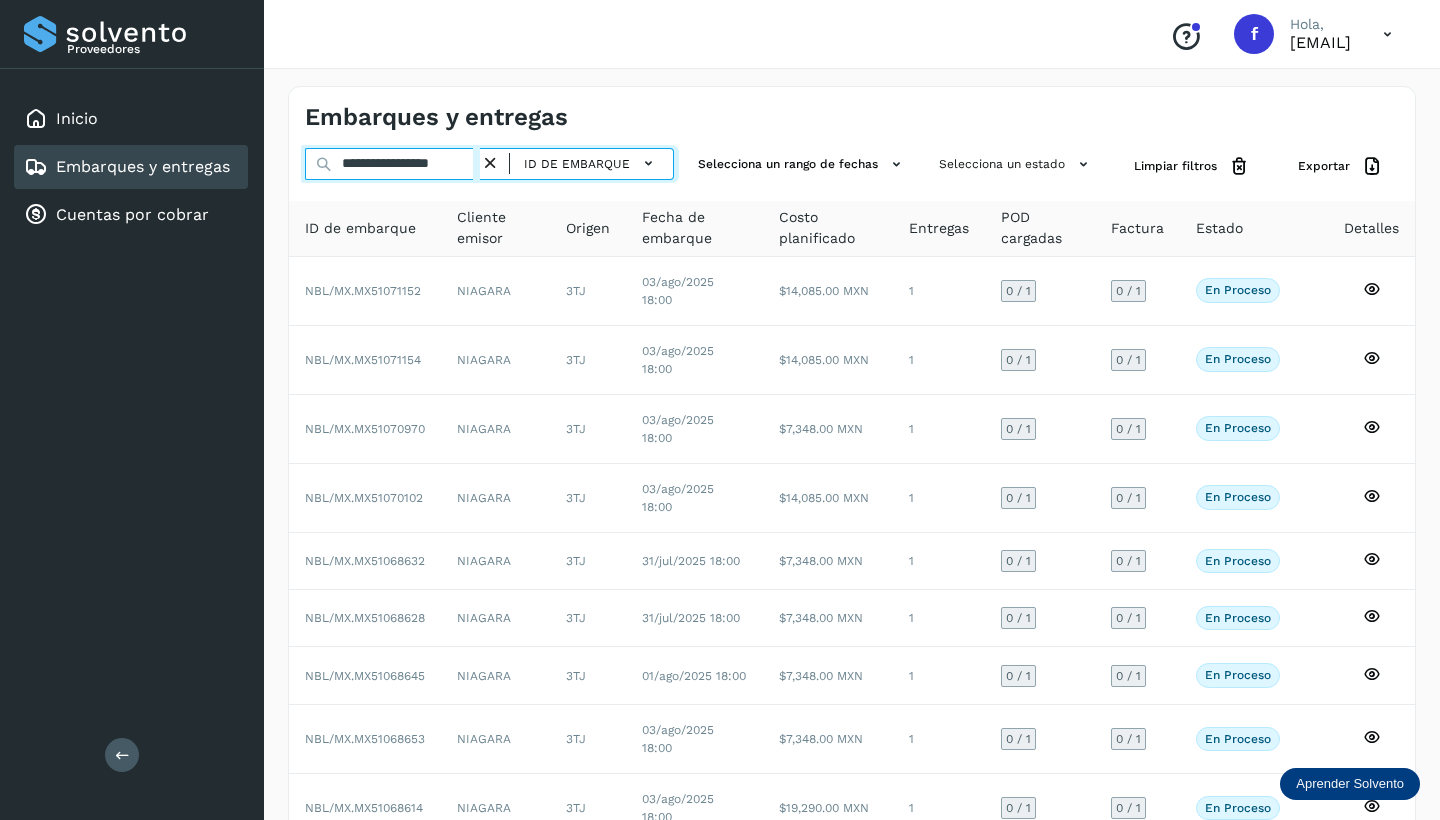 click on "**********" at bounding box center (392, 164) 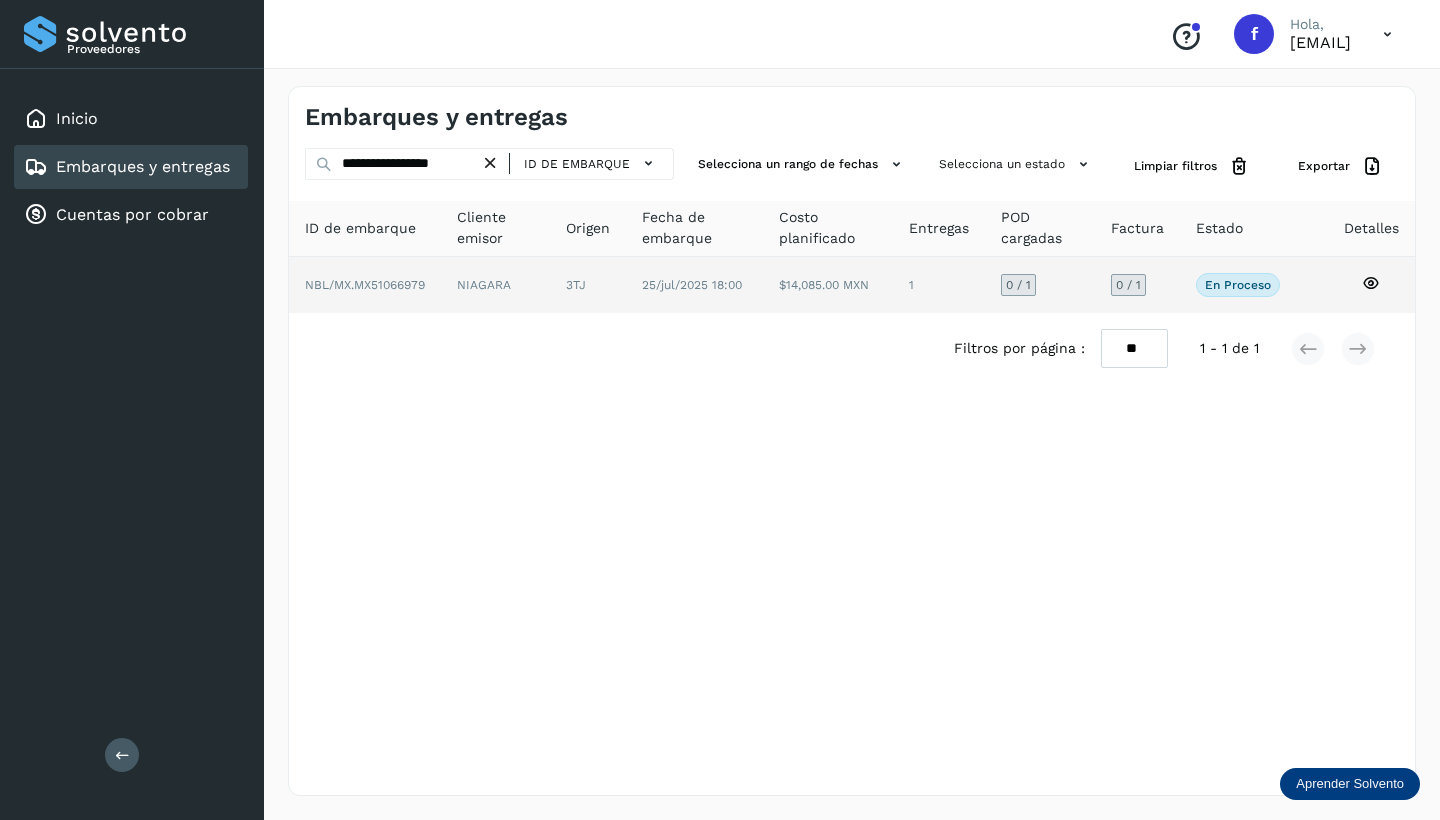 click 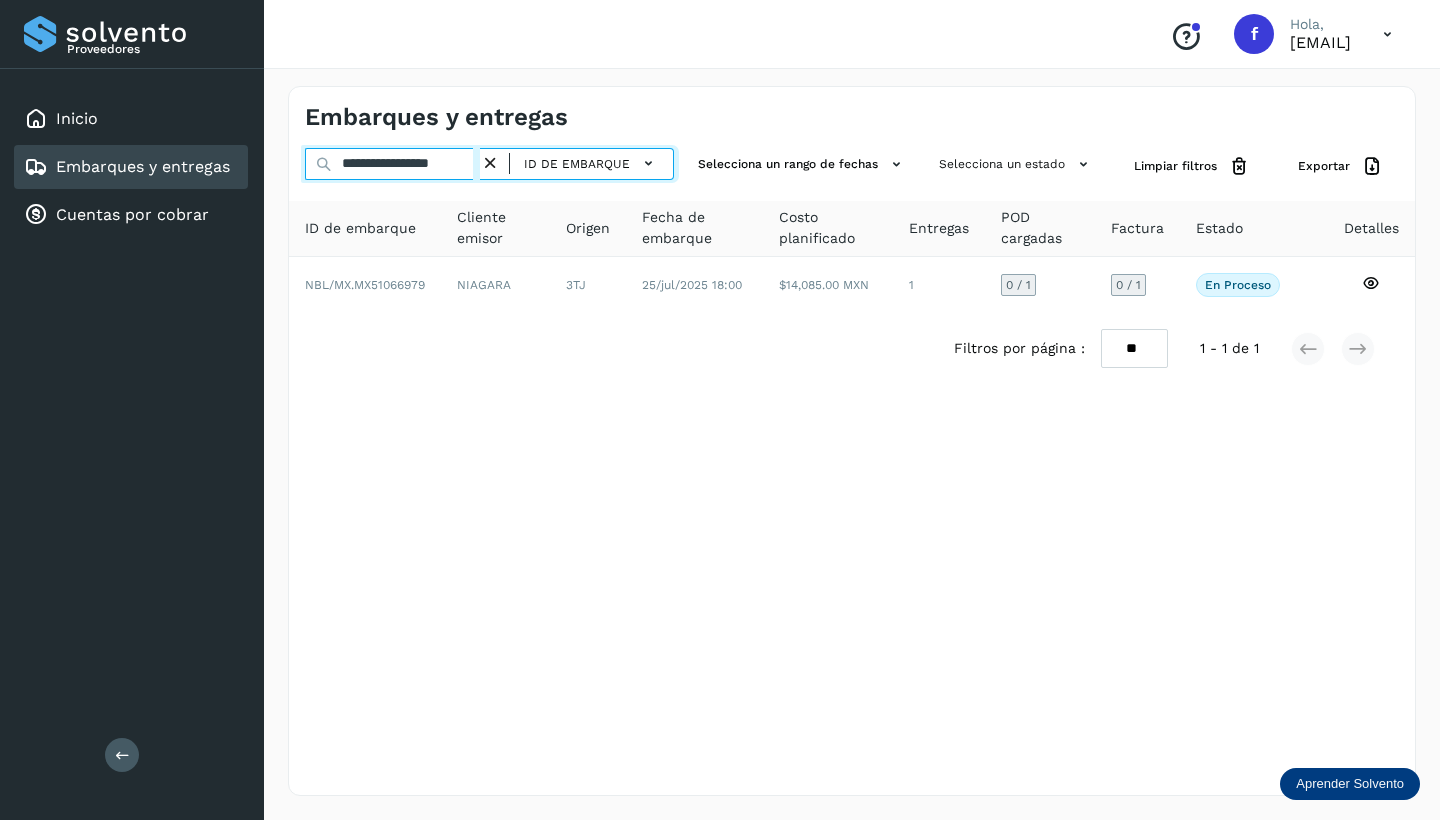 click on "**********" at bounding box center [392, 164] 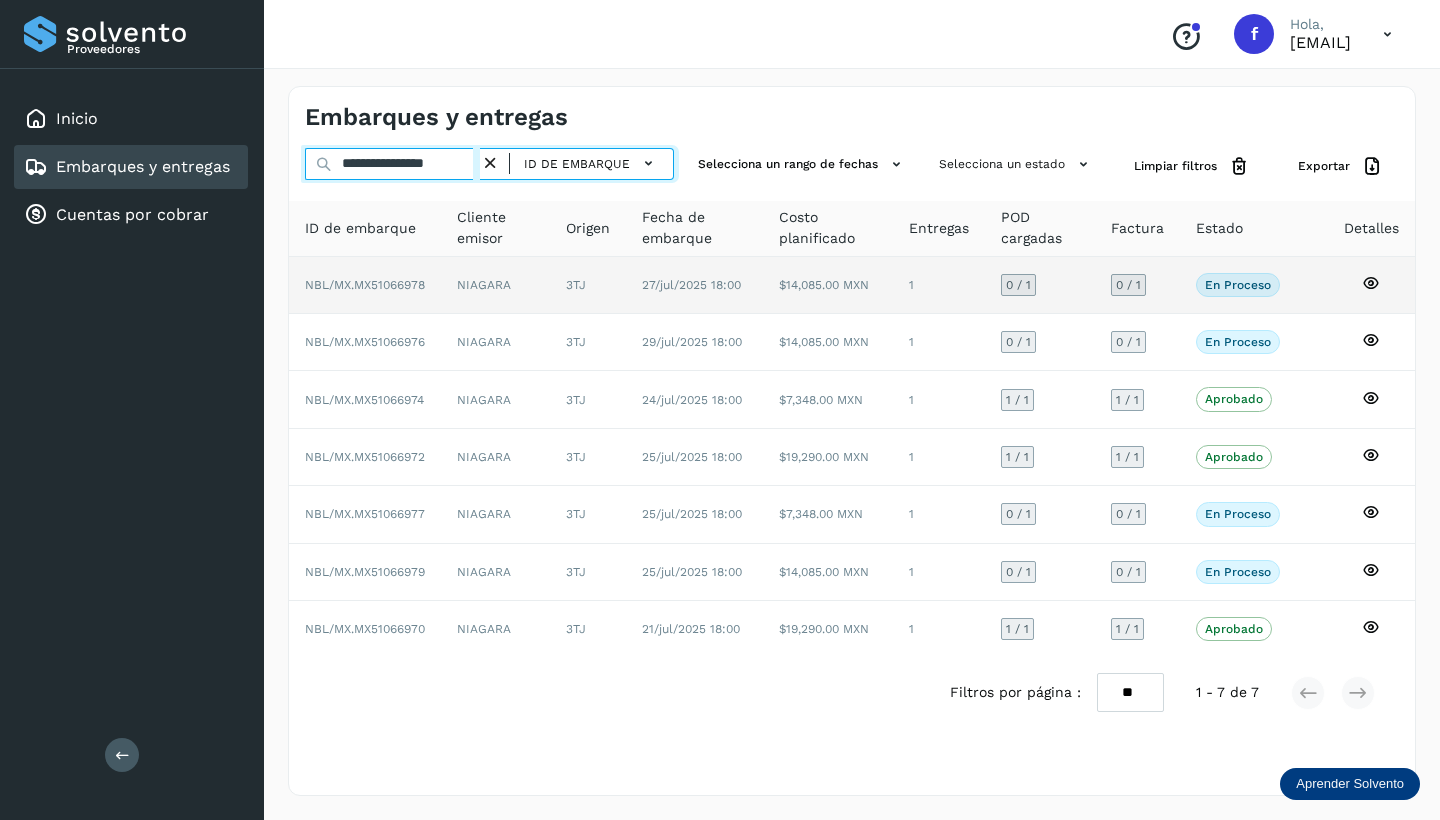 type on "**********" 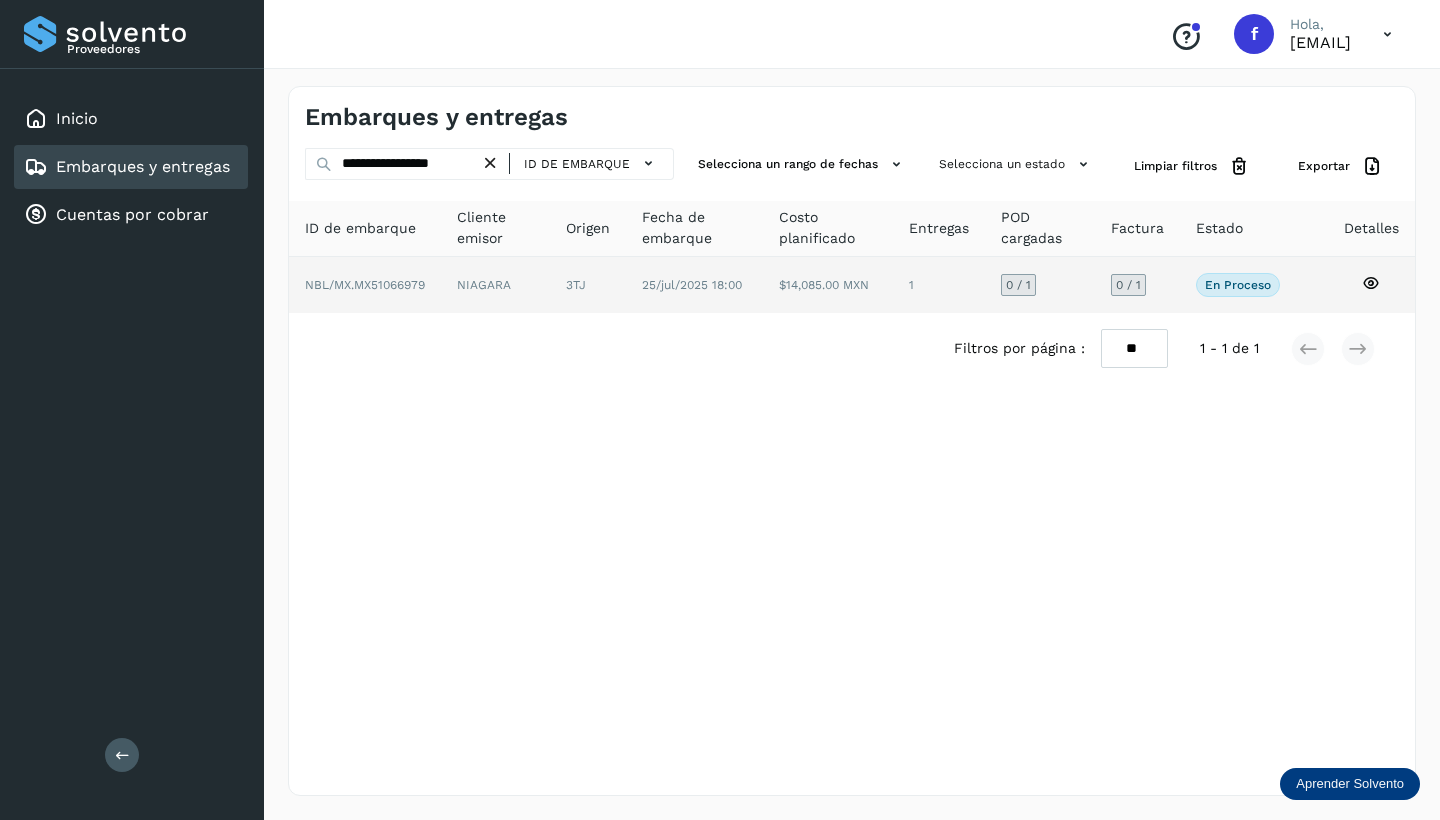 click 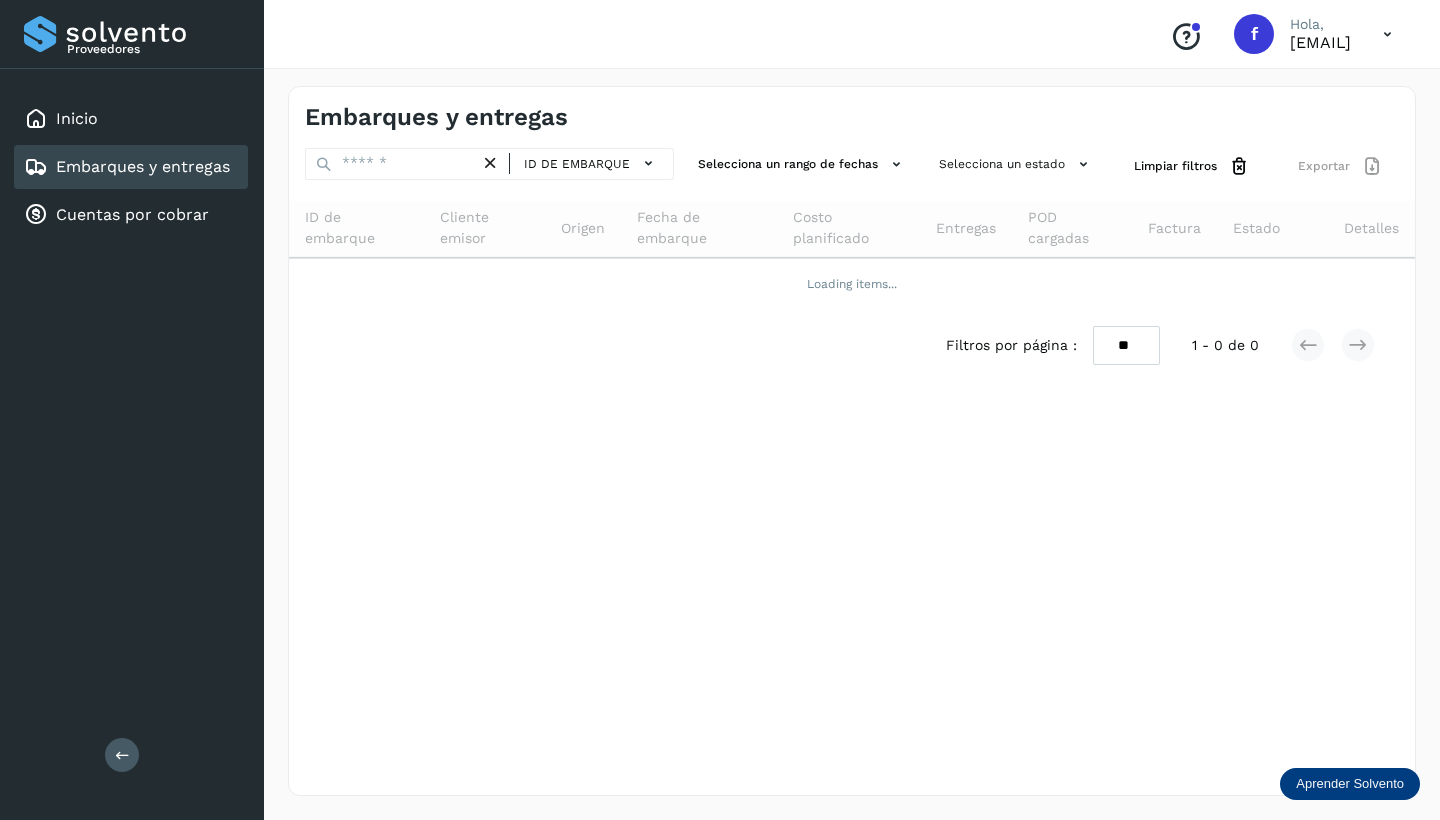 scroll, scrollTop: 0, scrollLeft: 0, axis: both 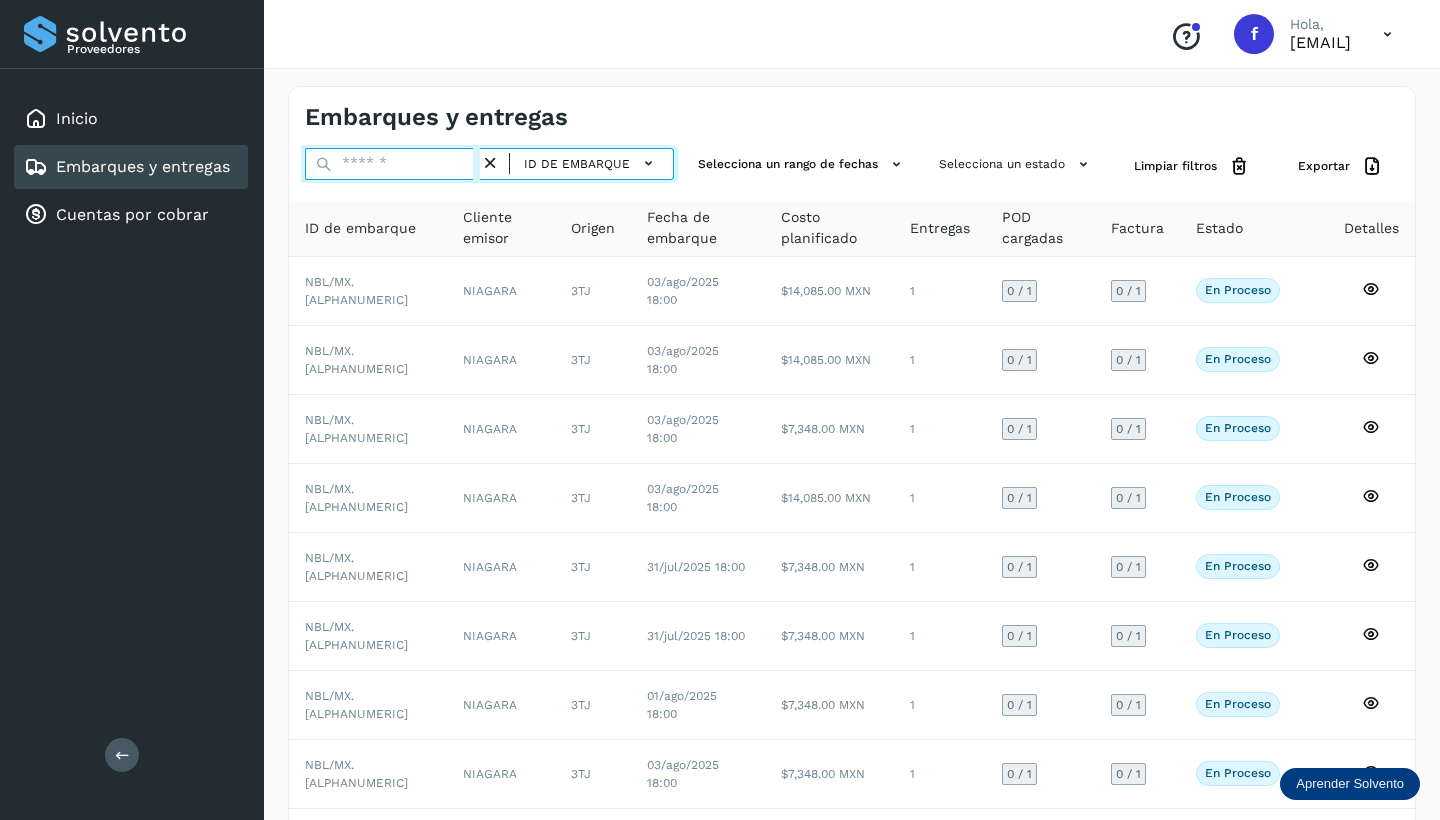 click at bounding box center (392, 164) 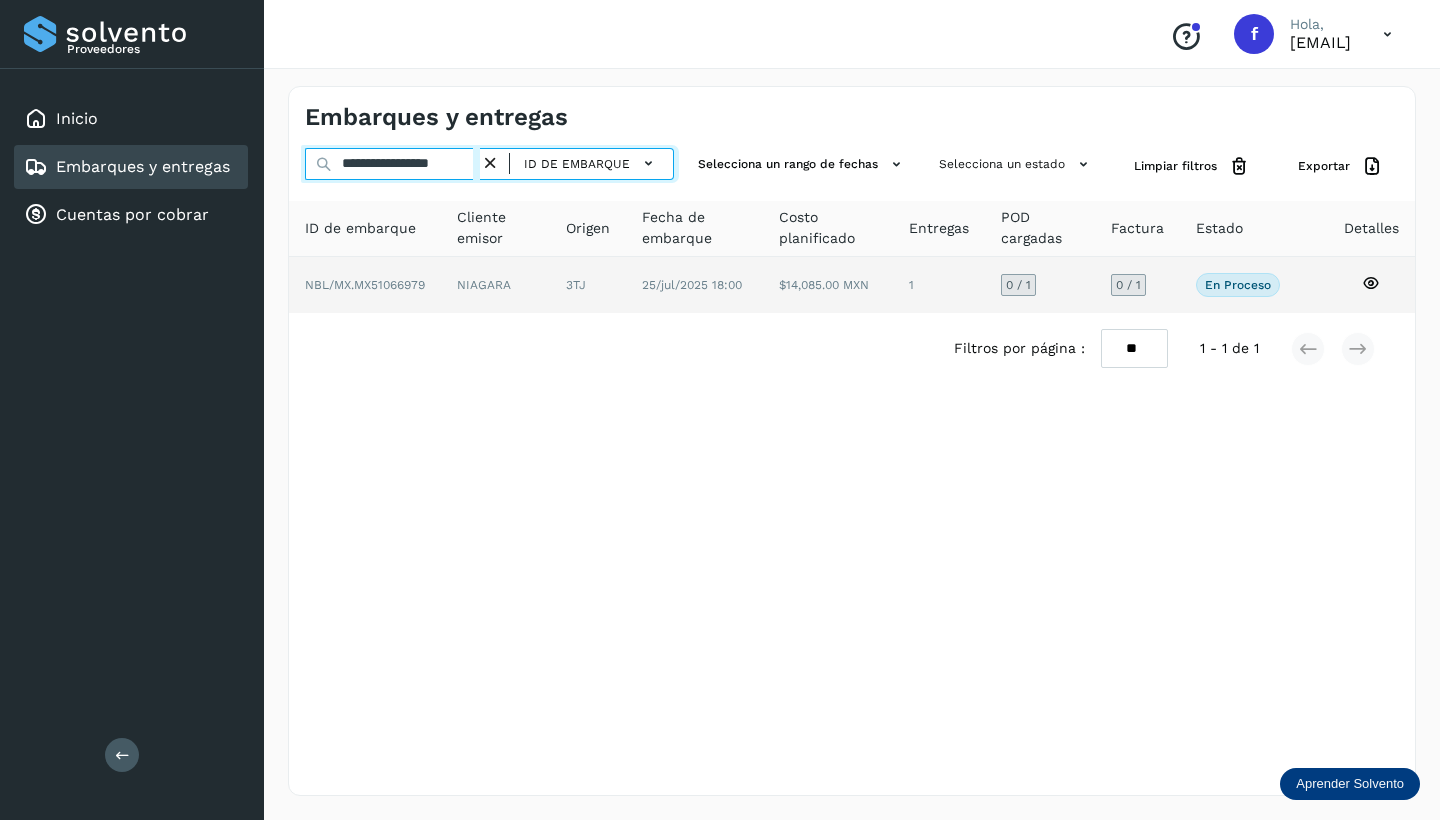 type on "**********" 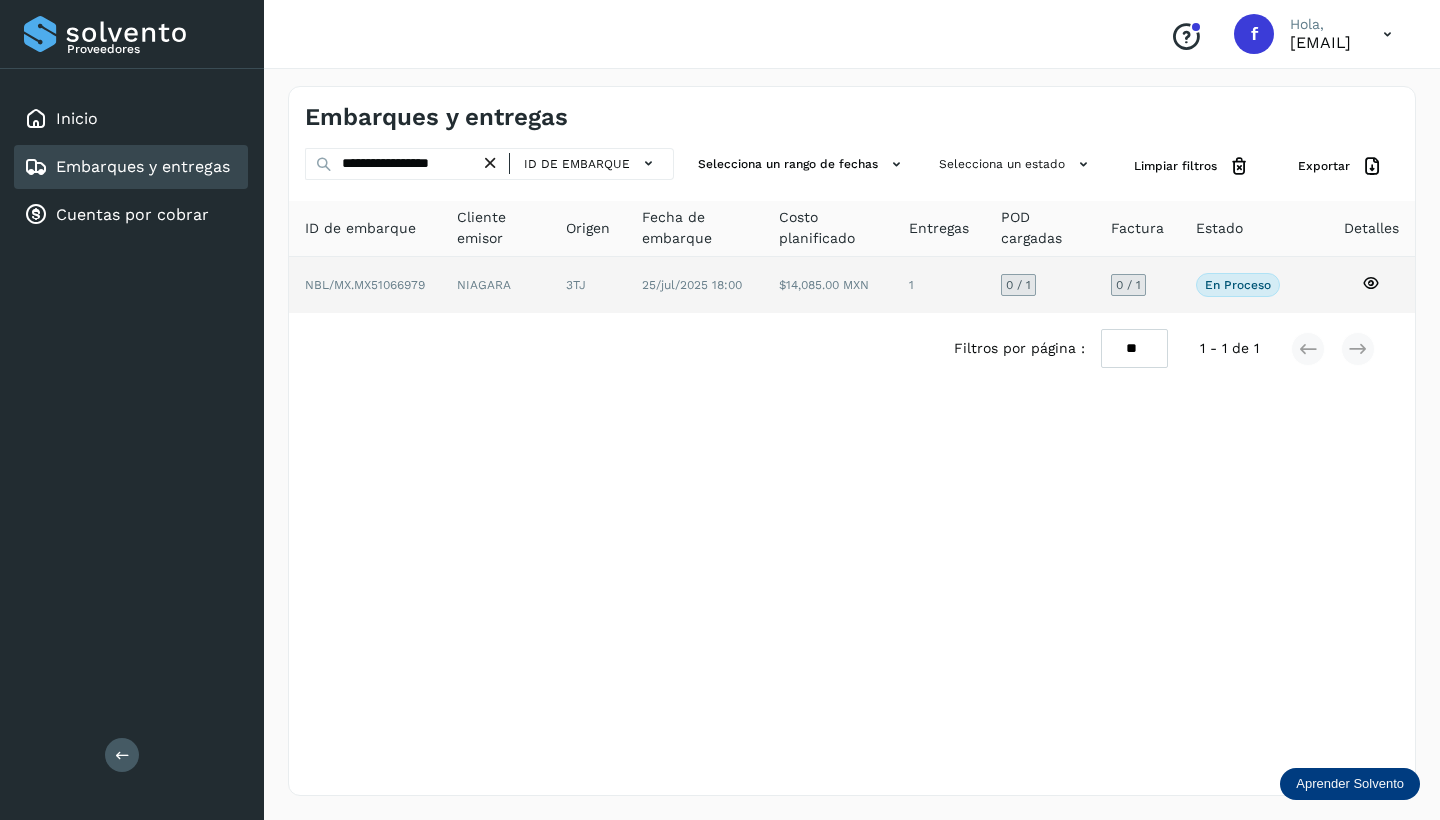 click 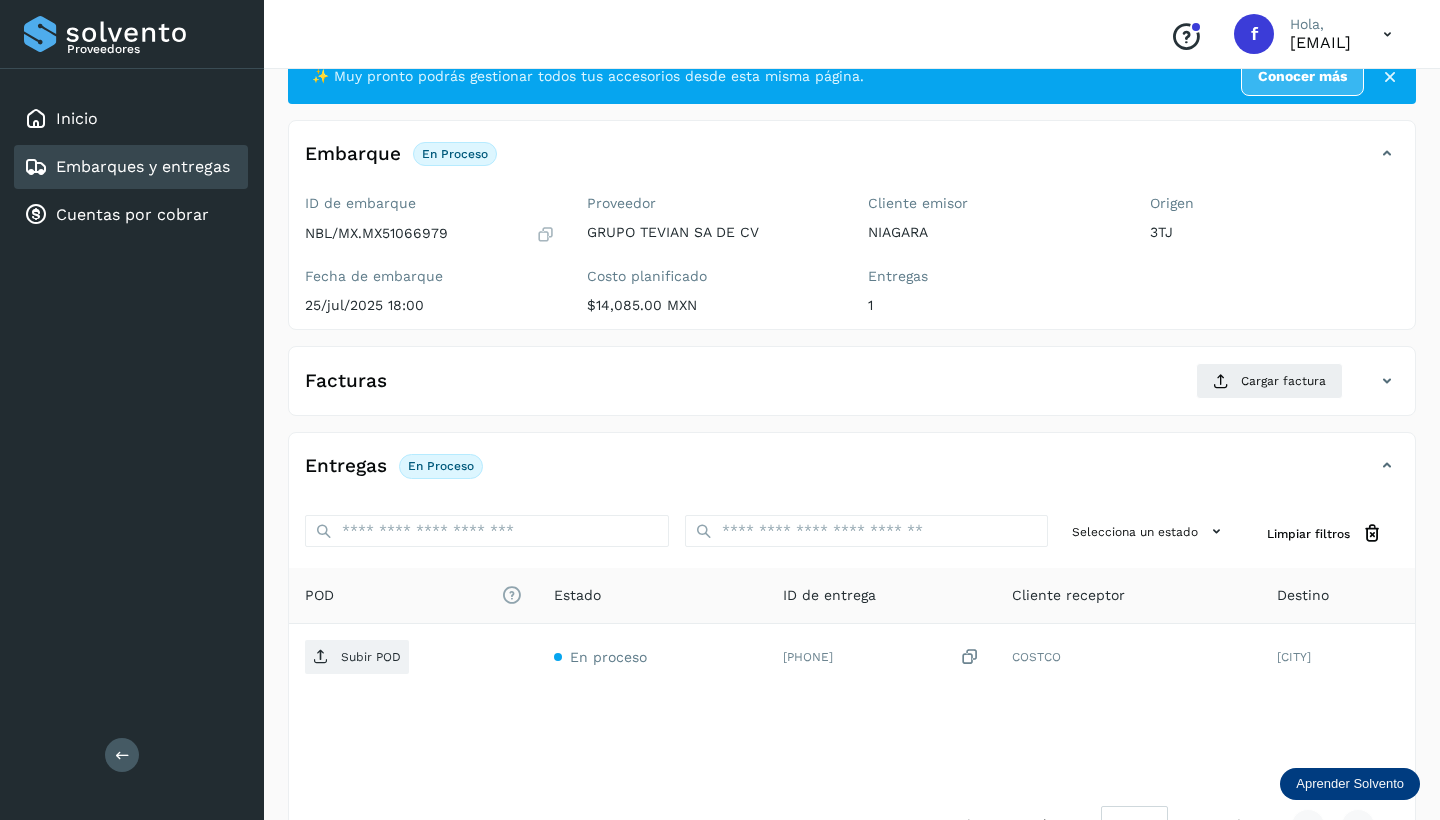scroll, scrollTop: 64, scrollLeft: 0, axis: vertical 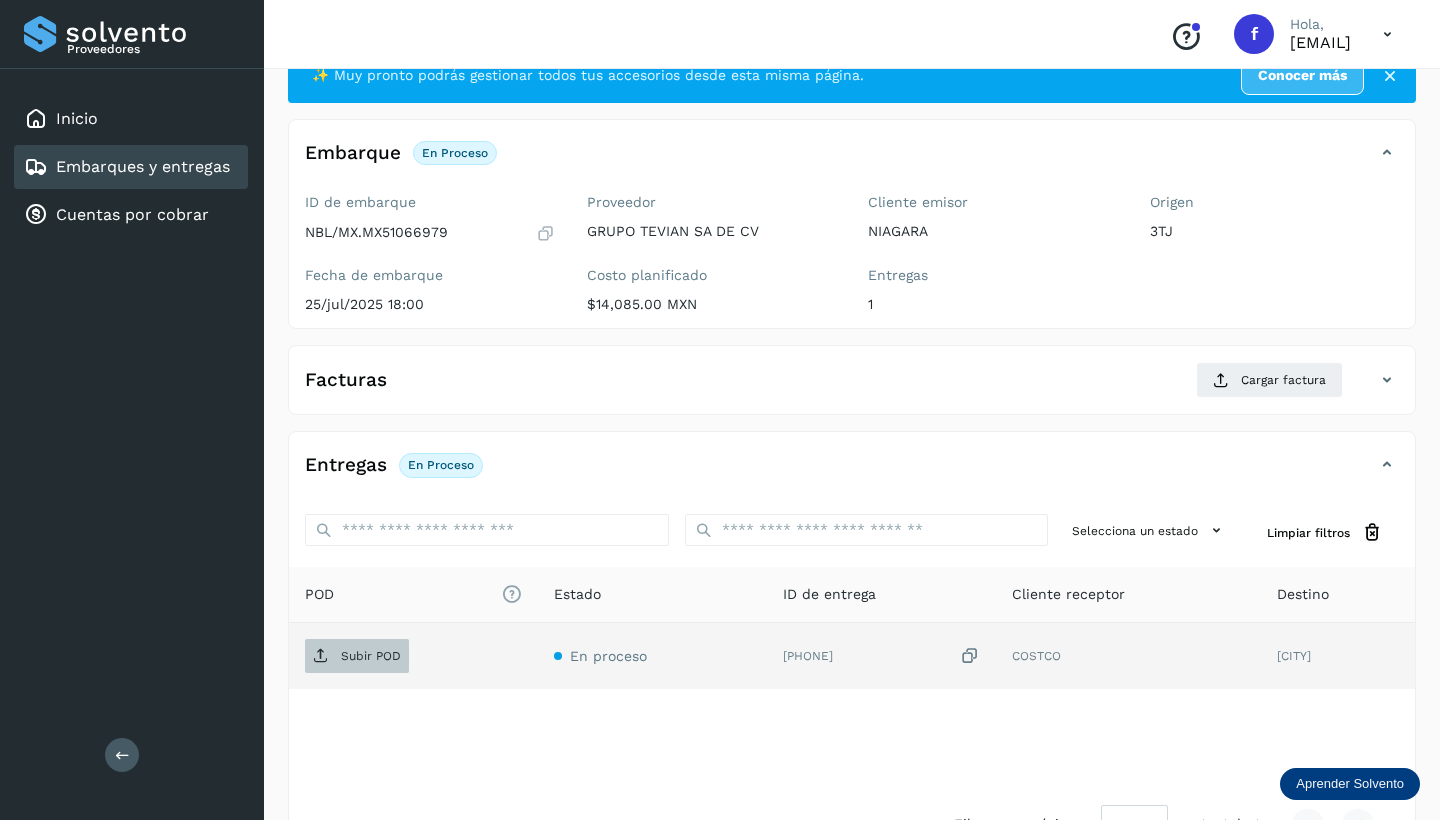 click on "Subir POD" at bounding box center [371, 656] 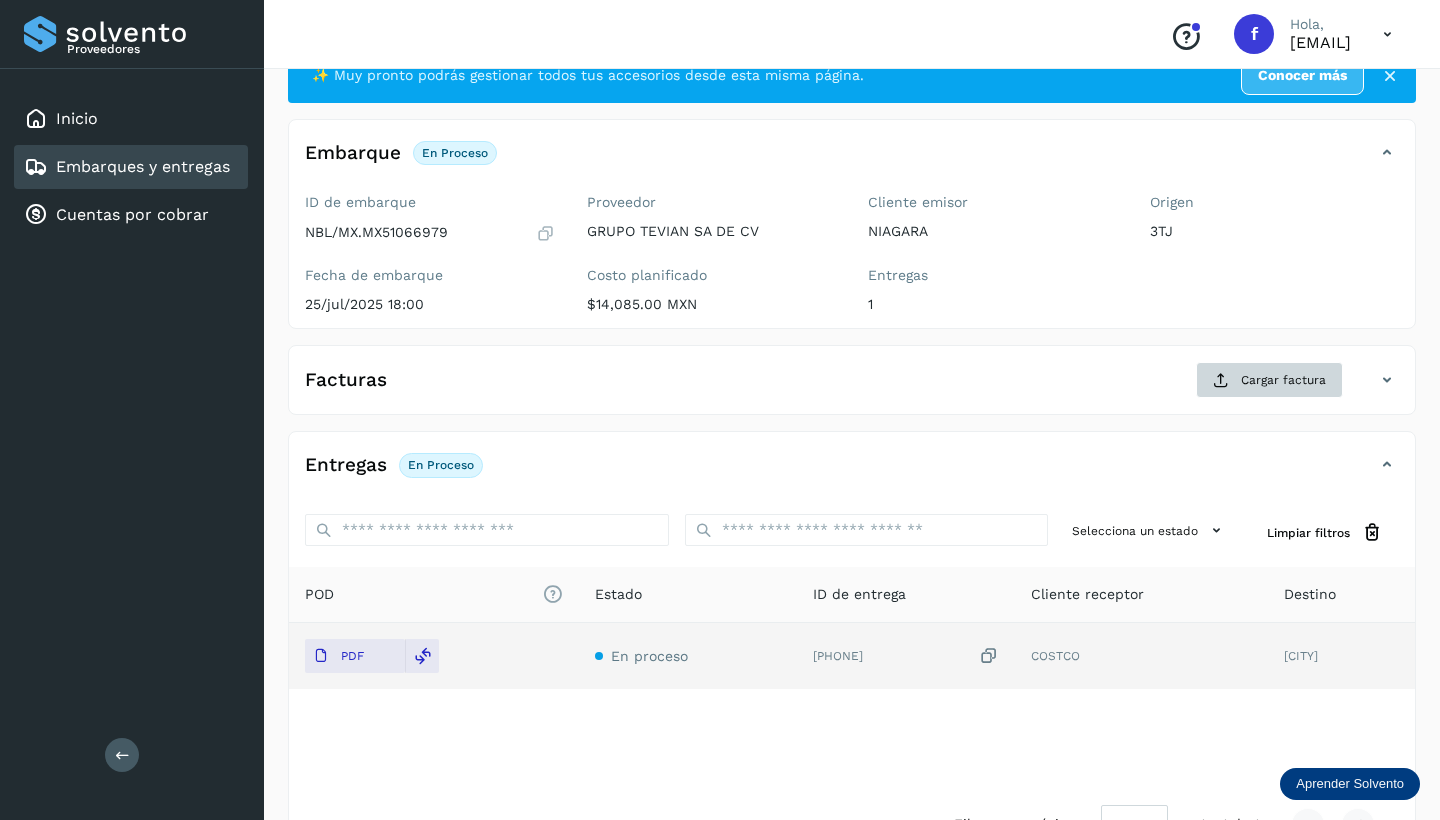 click on "Cargar factura" 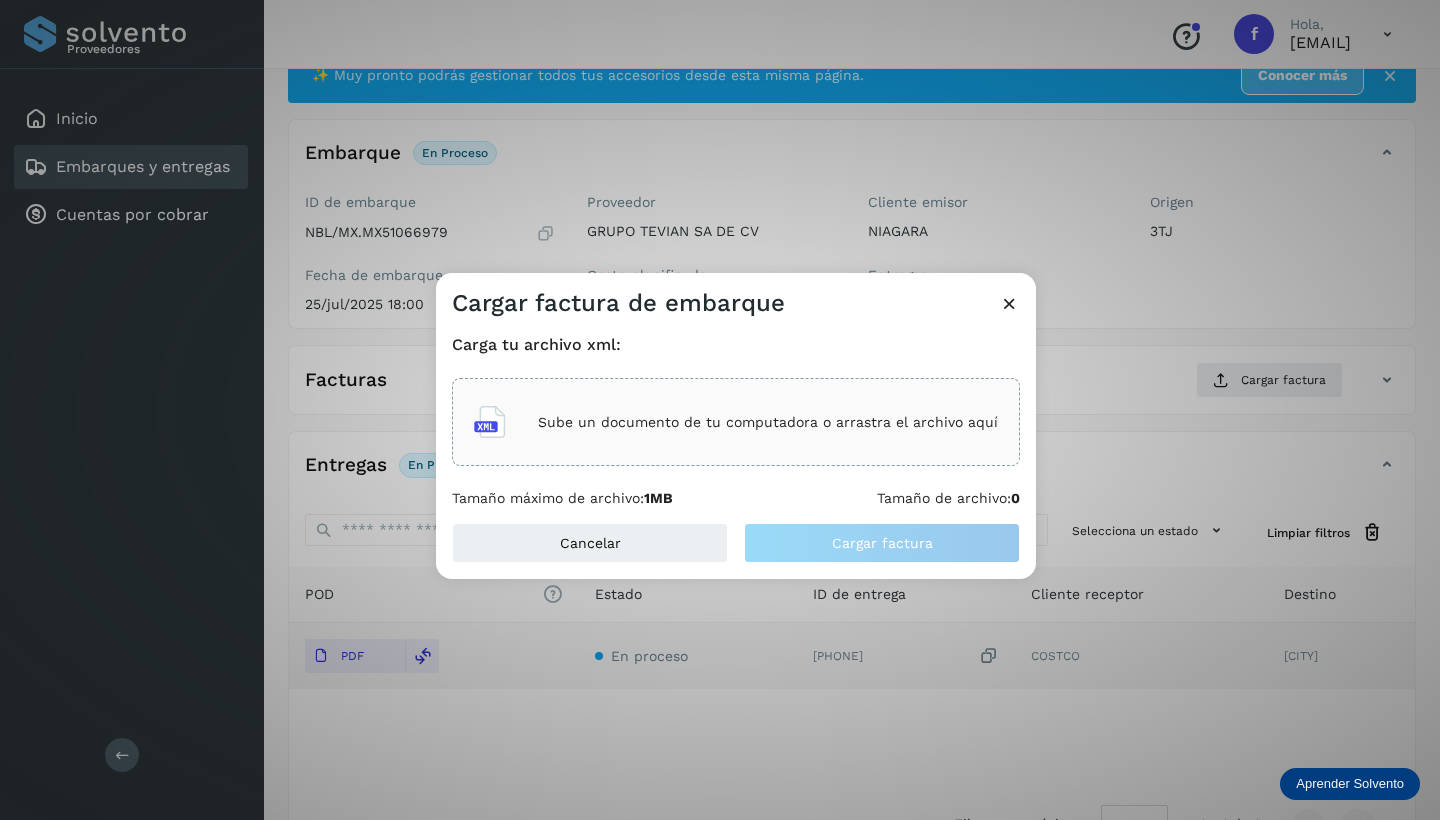 click on "Sube un documento de tu computadora o arrastra el archivo aquí" 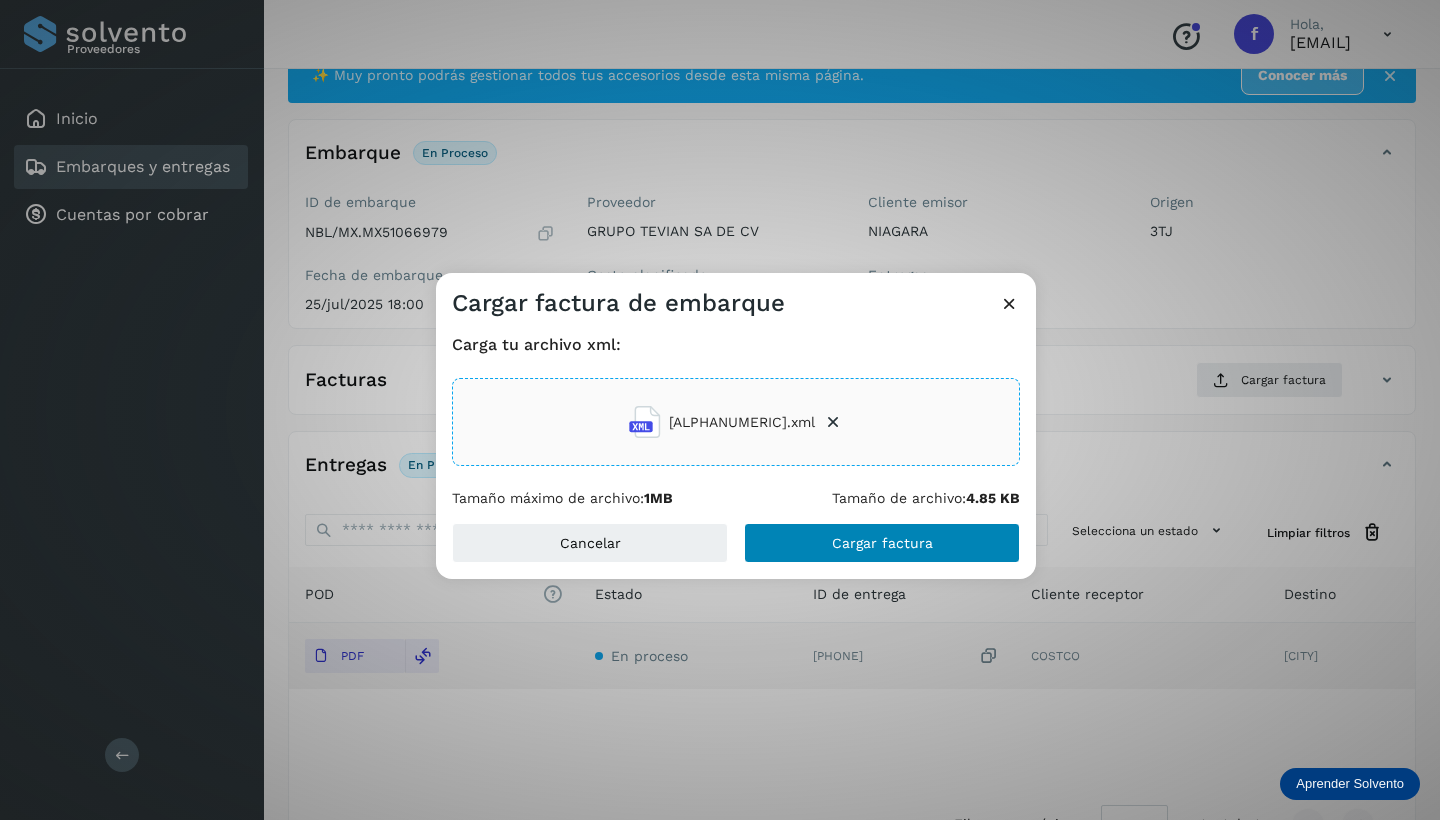 click on "Cargar factura" 